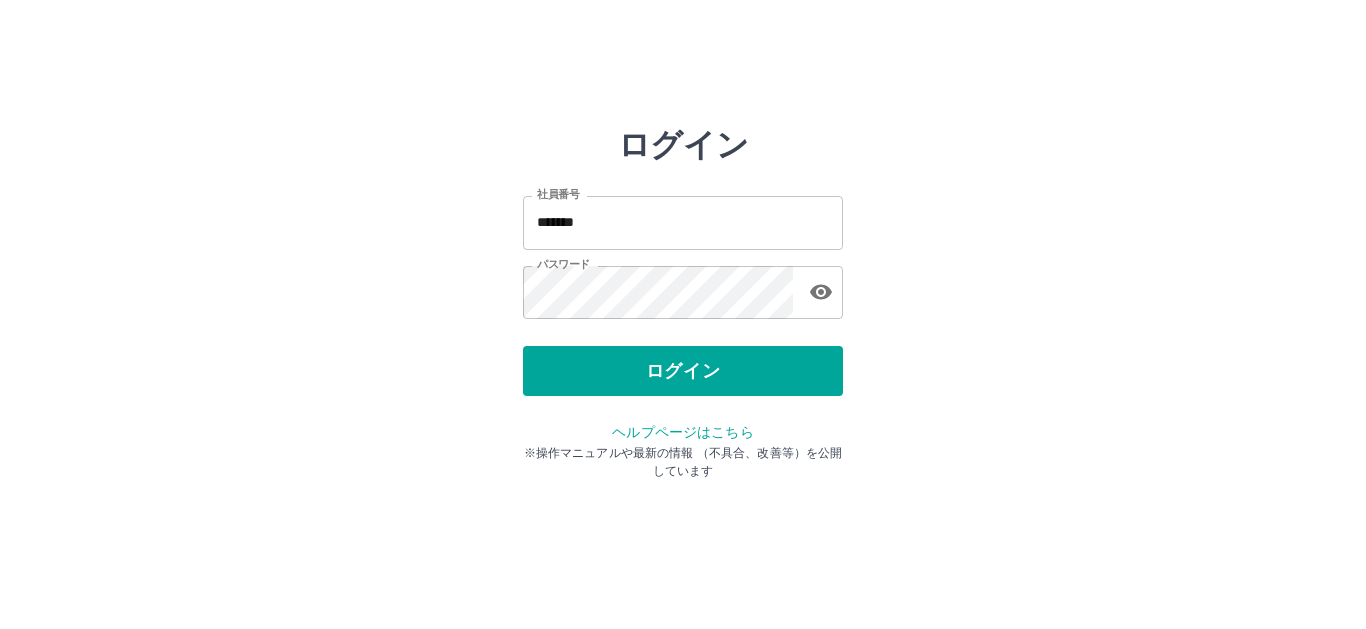 scroll, scrollTop: 0, scrollLeft: 0, axis: both 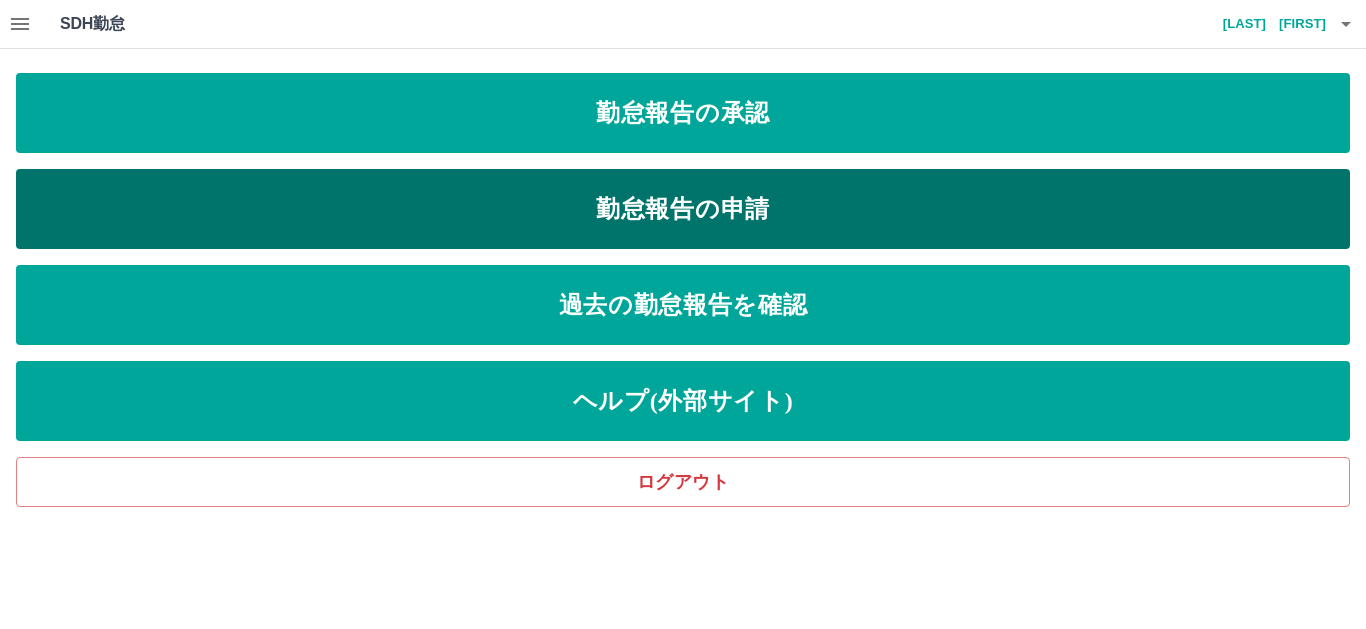 click on "勤怠報告の申請" at bounding box center (683, 209) 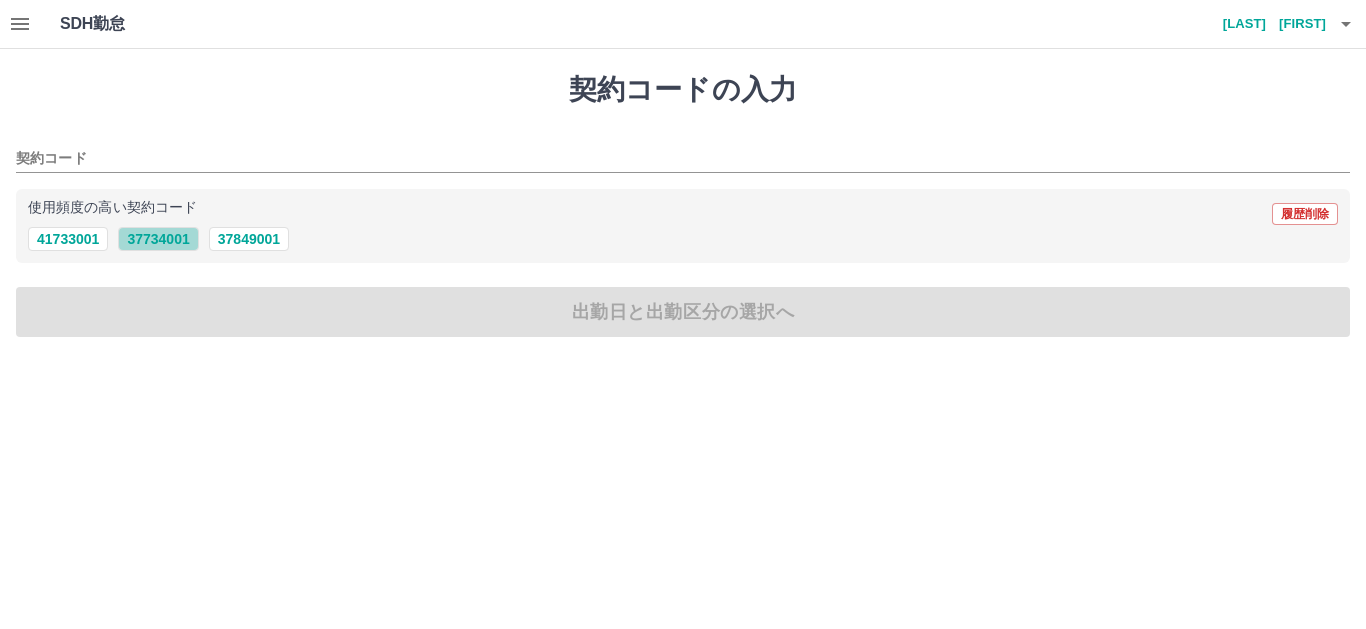 click on "37734001" at bounding box center (158, 239) 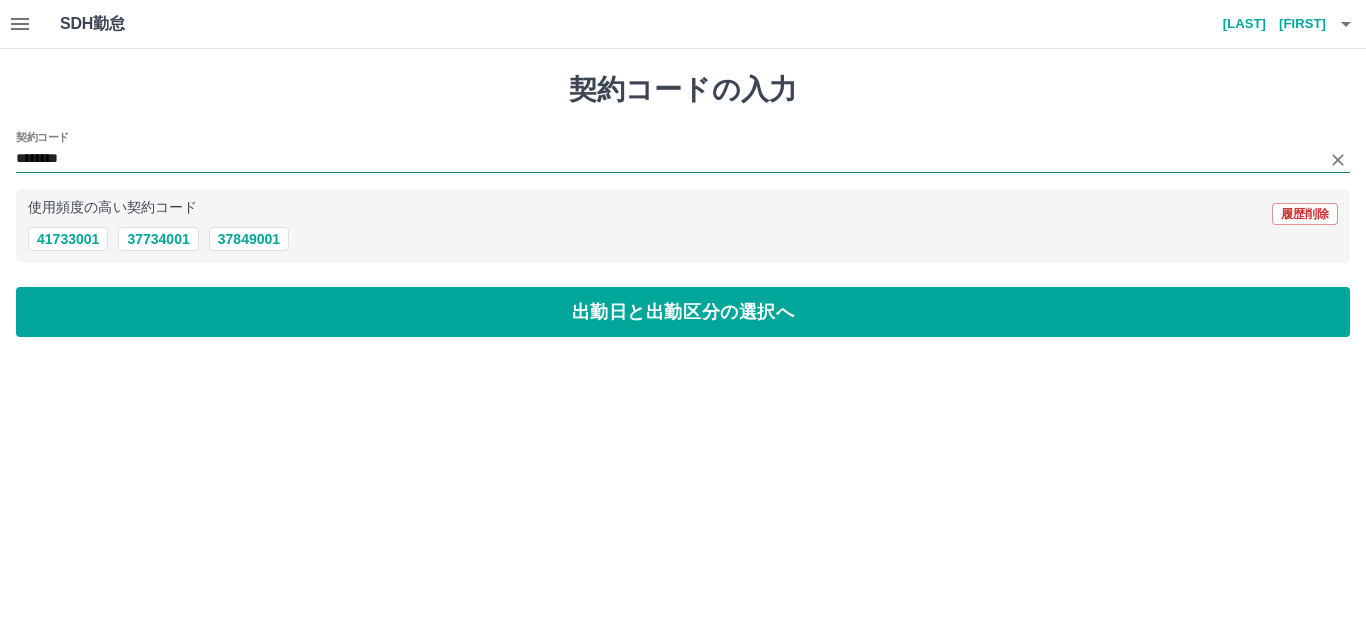 click on "********" at bounding box center (668, 159) 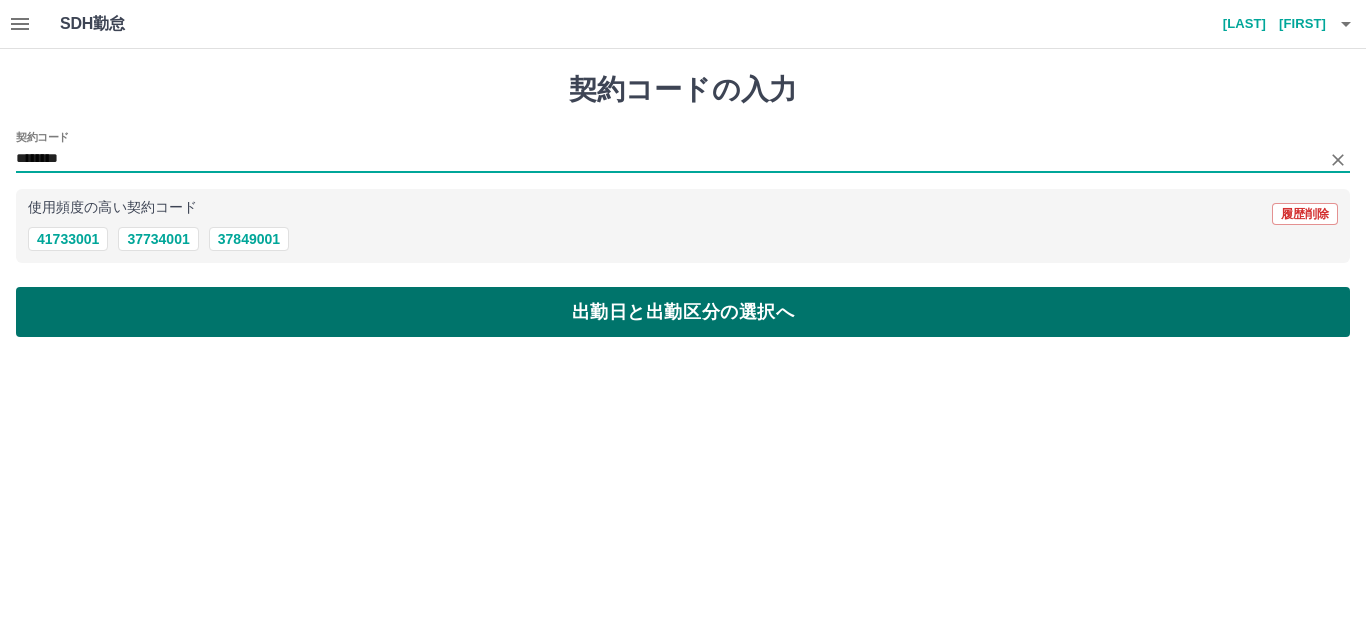 click on "出勤日と出勤区分の選択へ" at bounding box center (683, 312) 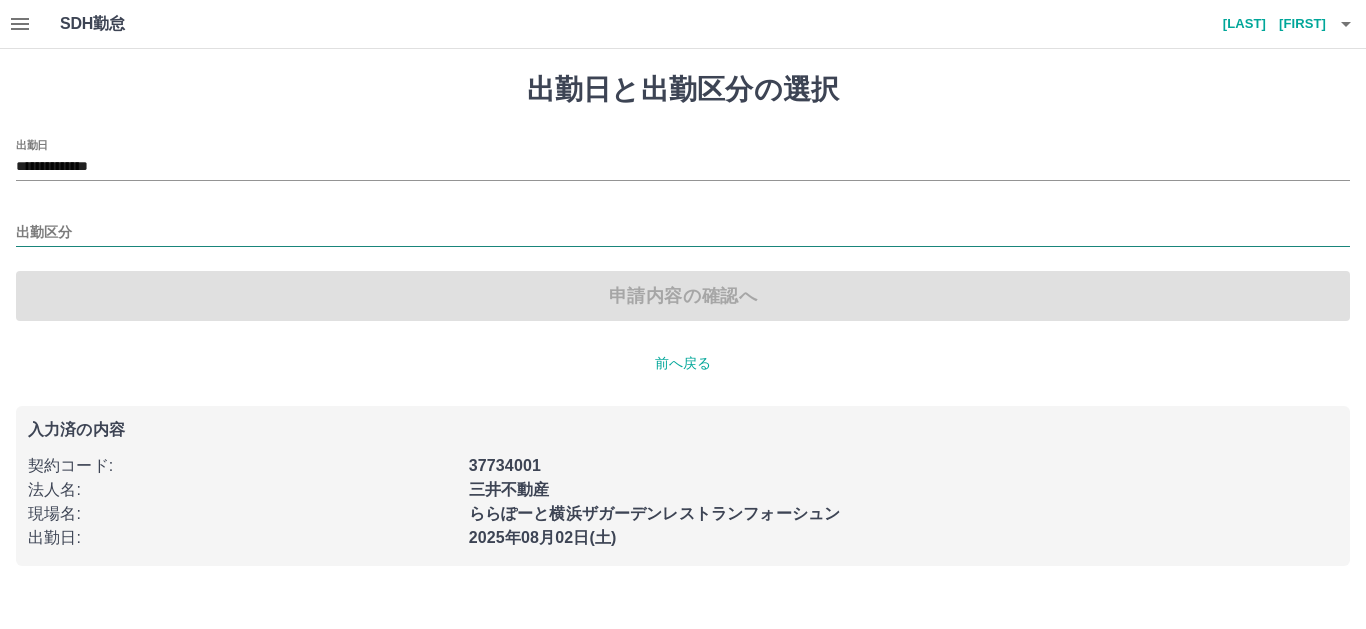 click on "出勤区分" at bounding box center [683, 233] 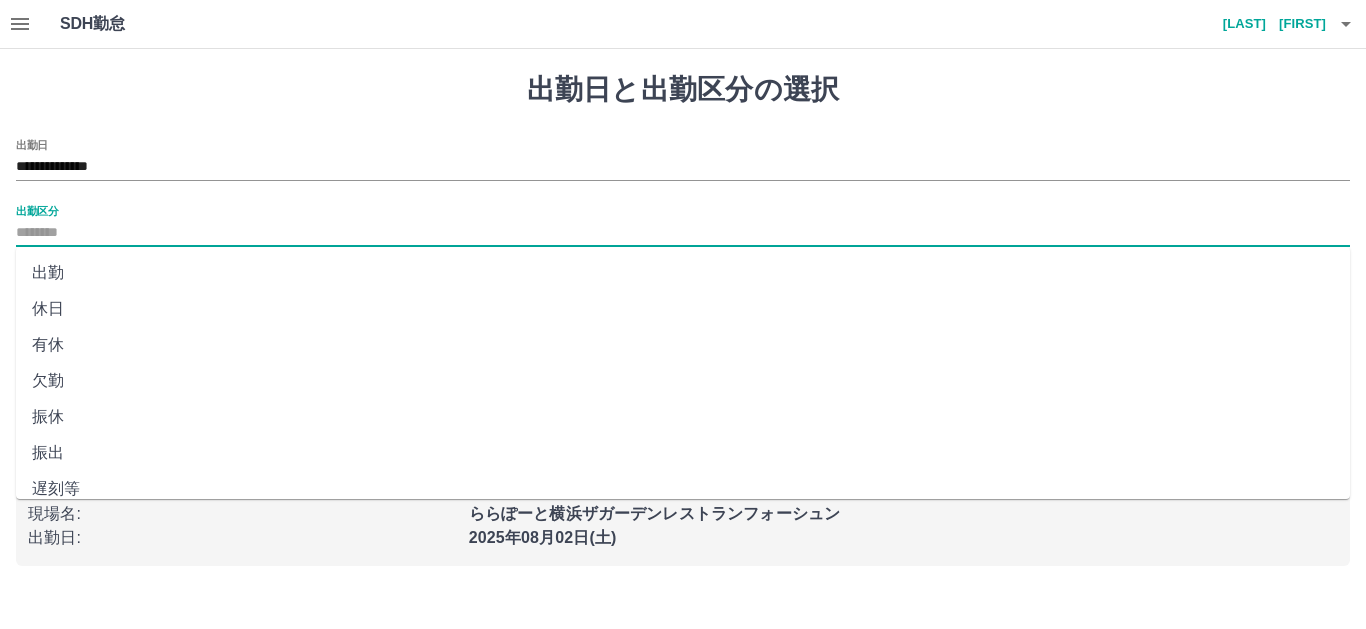 click on "出勤" at bounding box center (683, 273) 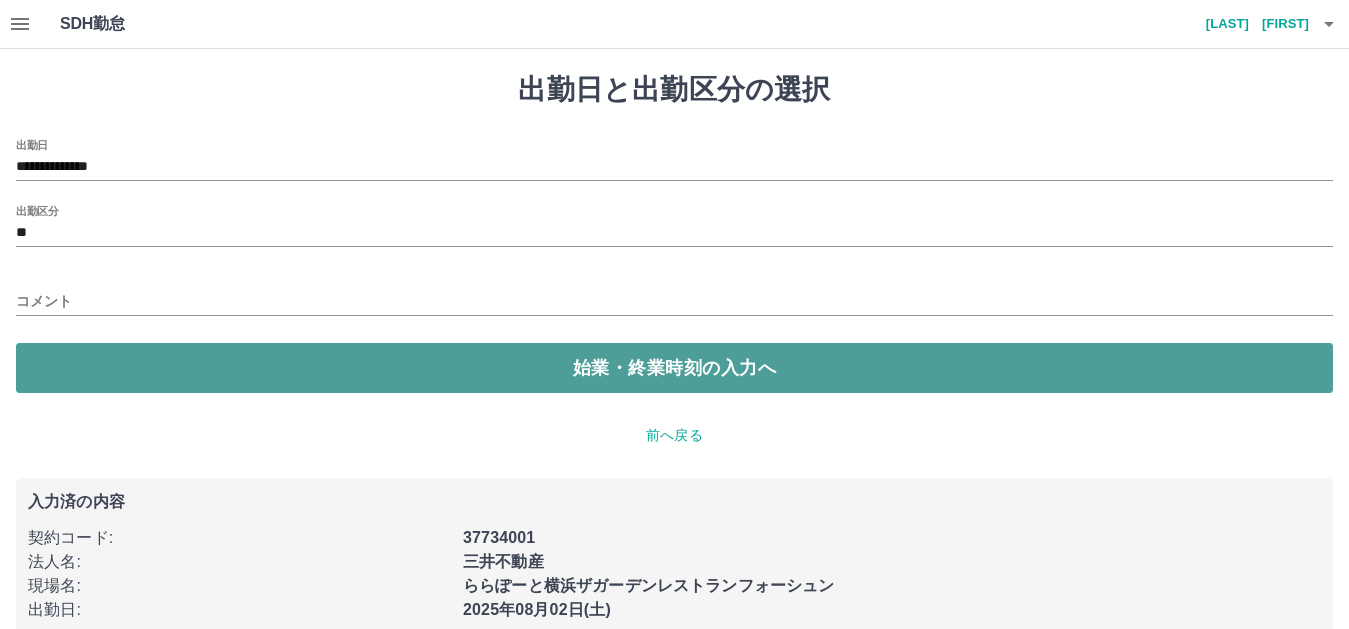click on "始業・終業時刻の入力へ" at bounding box center (674, 368) 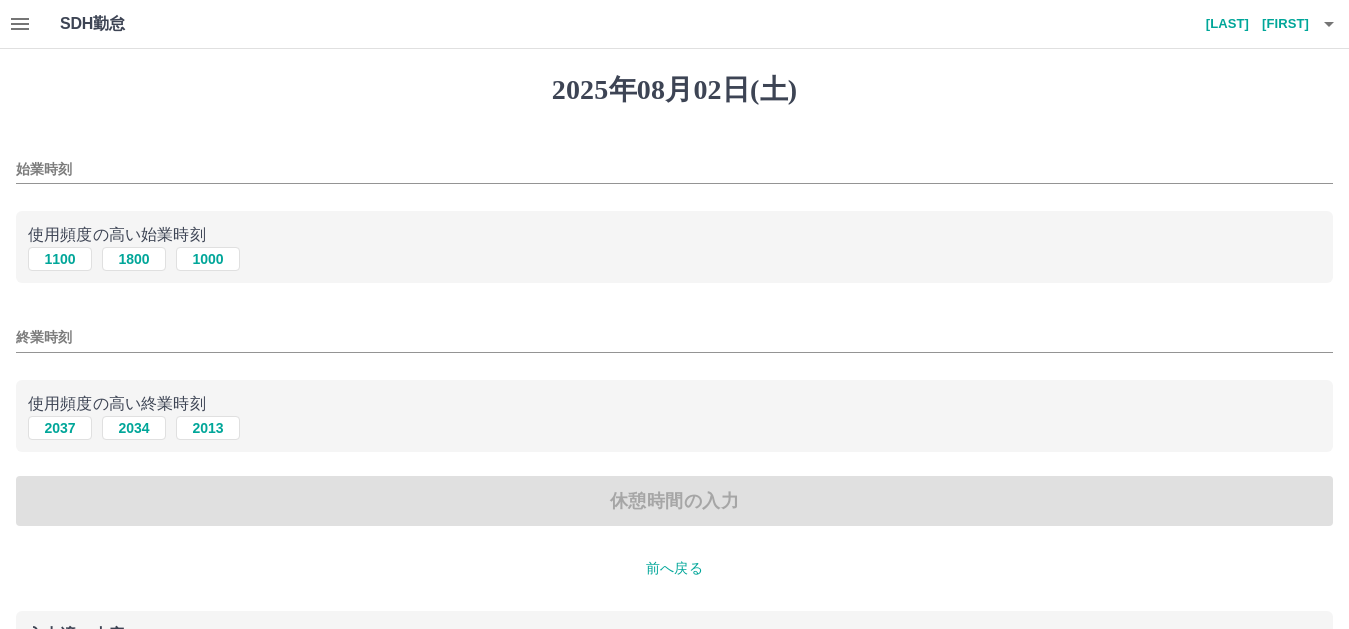 click on "始業時刻" at bounding box center (674, 163) 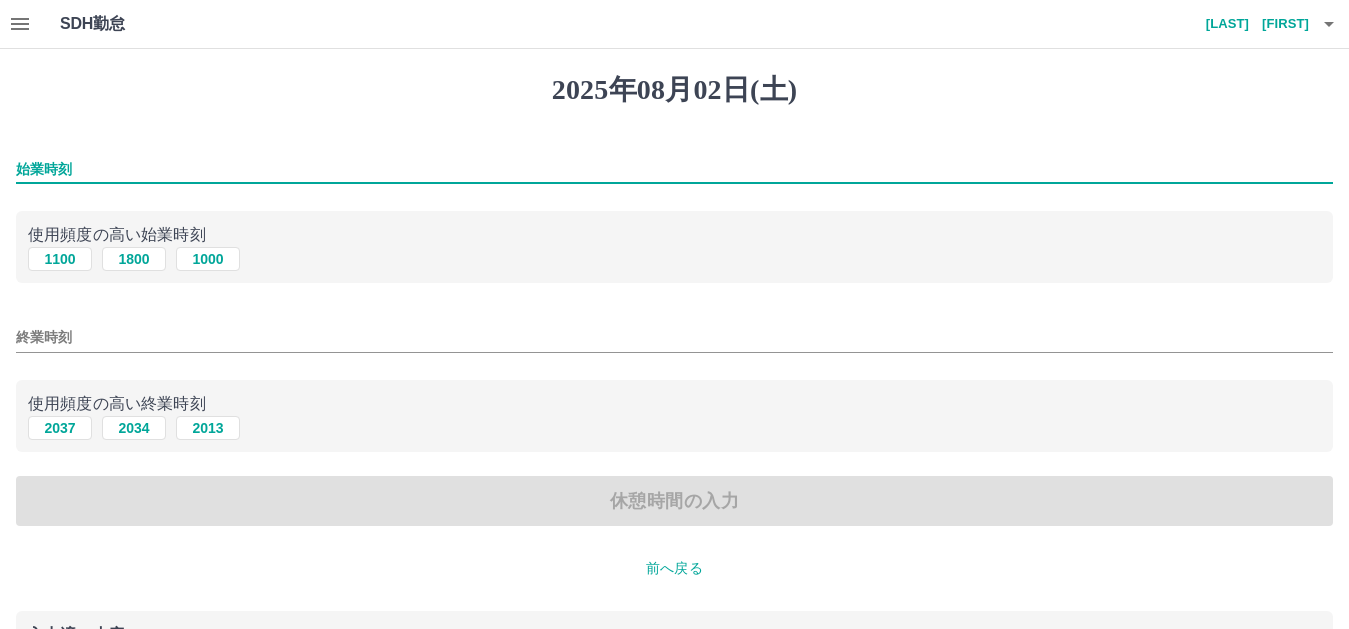 click on "始業時刻" at bounding box center [674, 169] 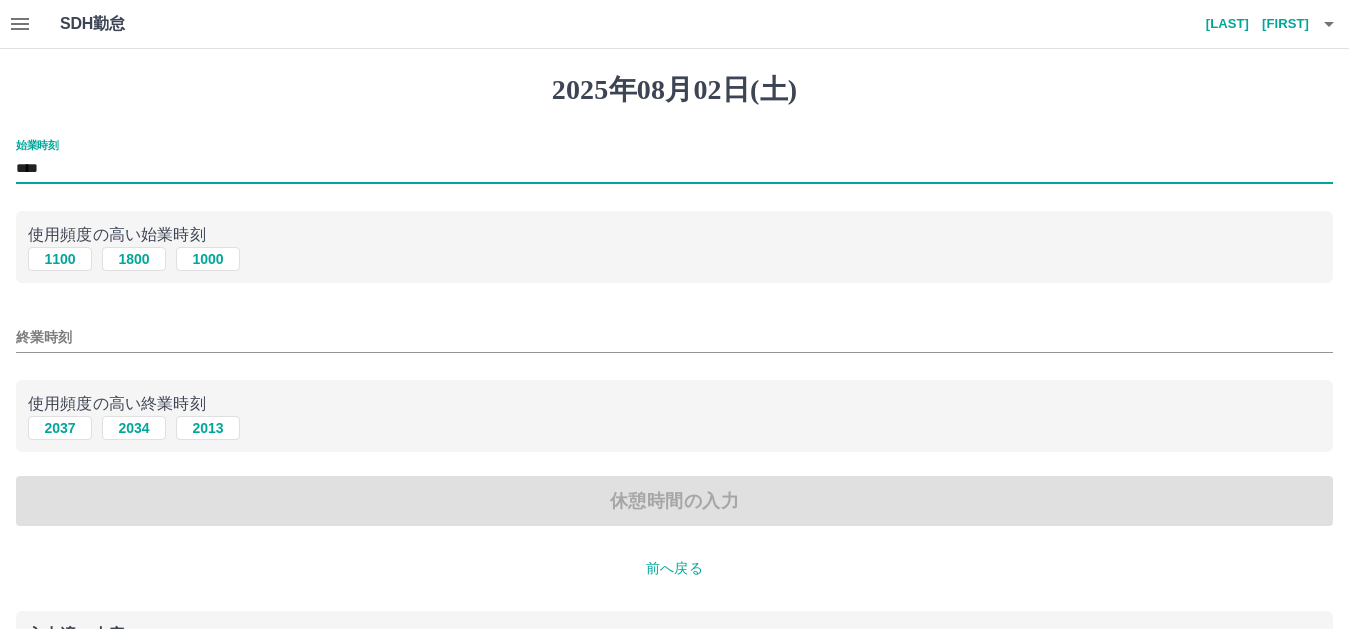 type on "****" 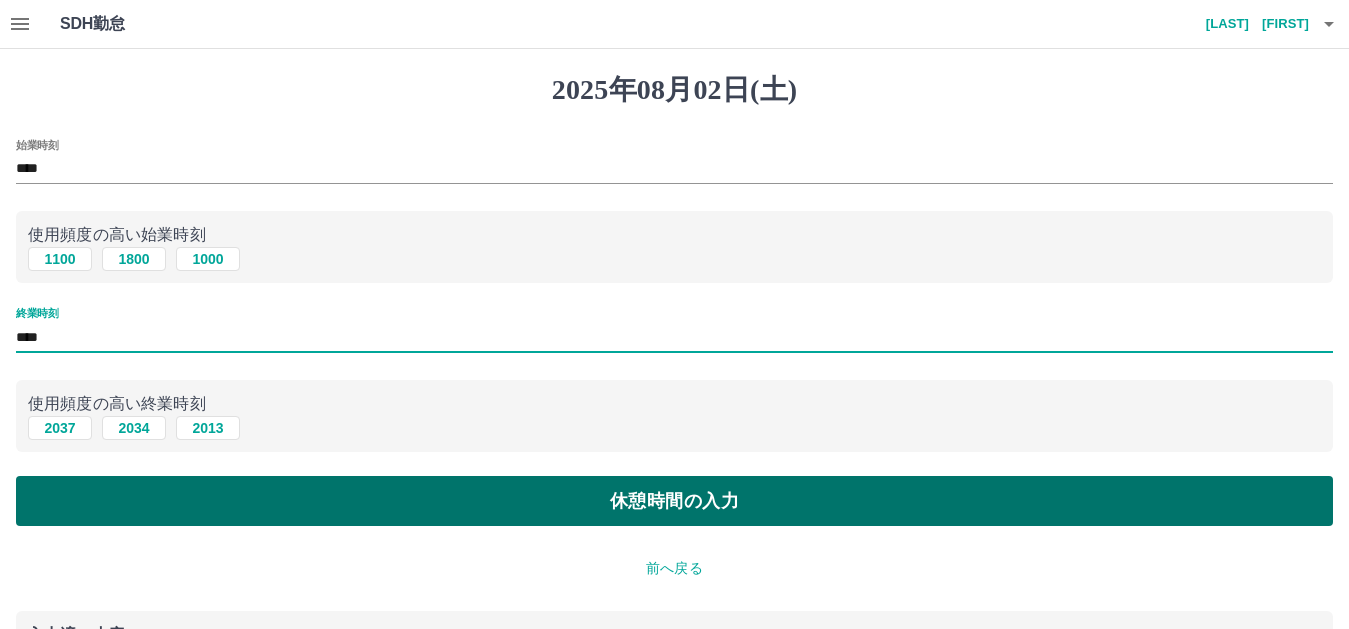 type on "****" 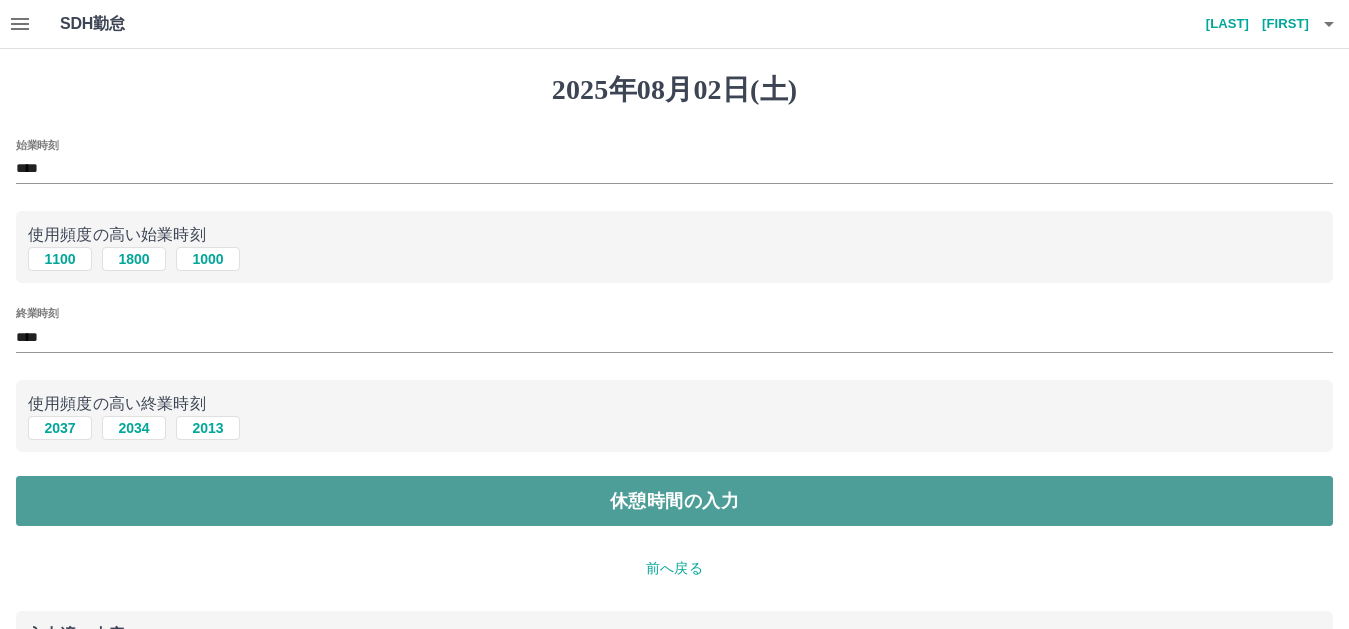 click on "休憩時間の入力" at bounding box center [674, 501] 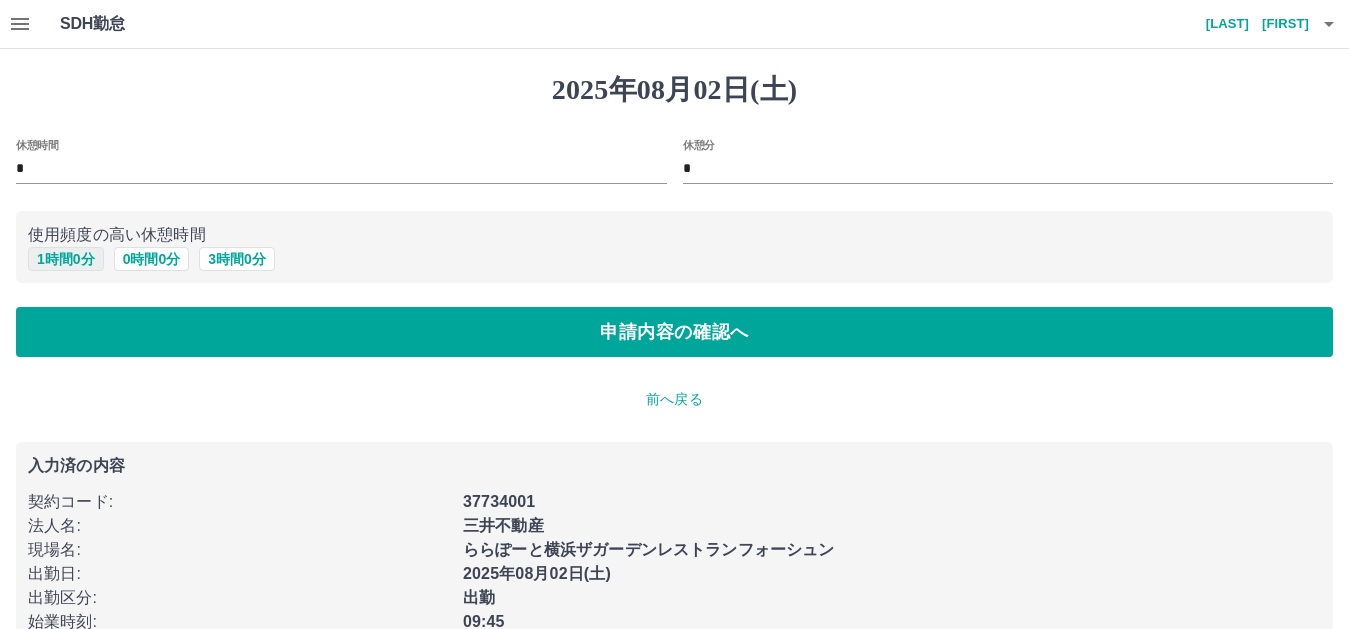 click on "1 時間 0 分" at bounding box center [66, 259] 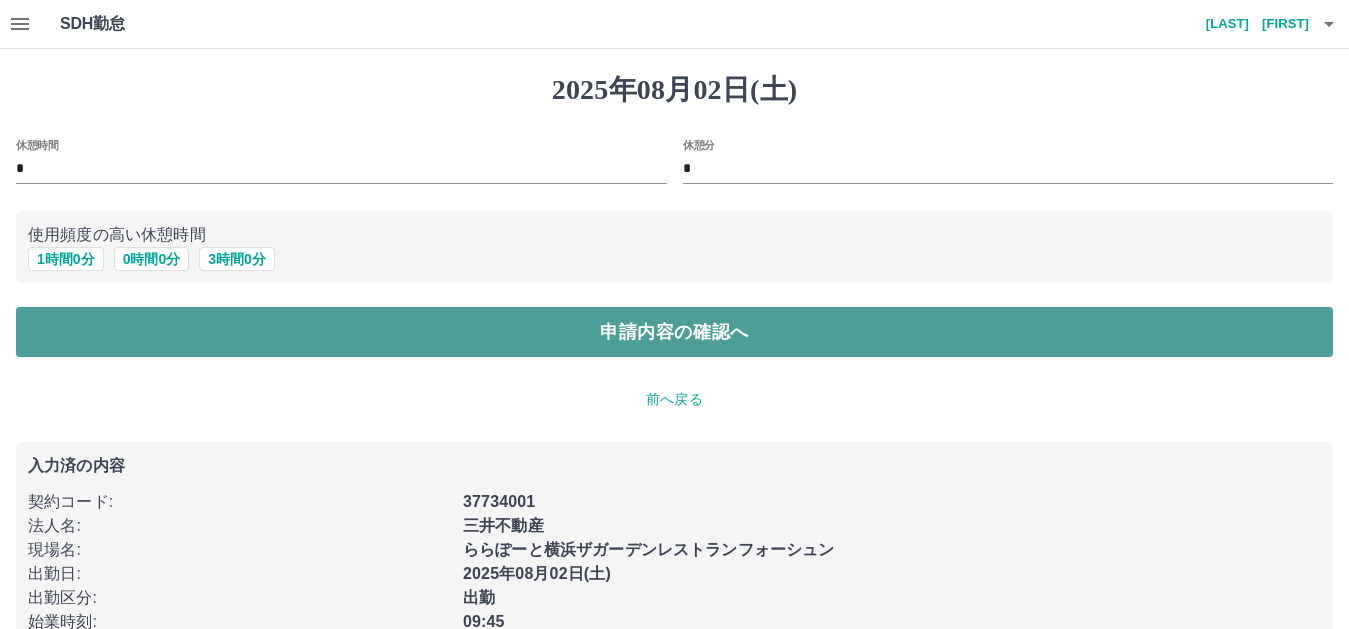 click on "申請内容の確認へ" at bounding box center (674, 332) 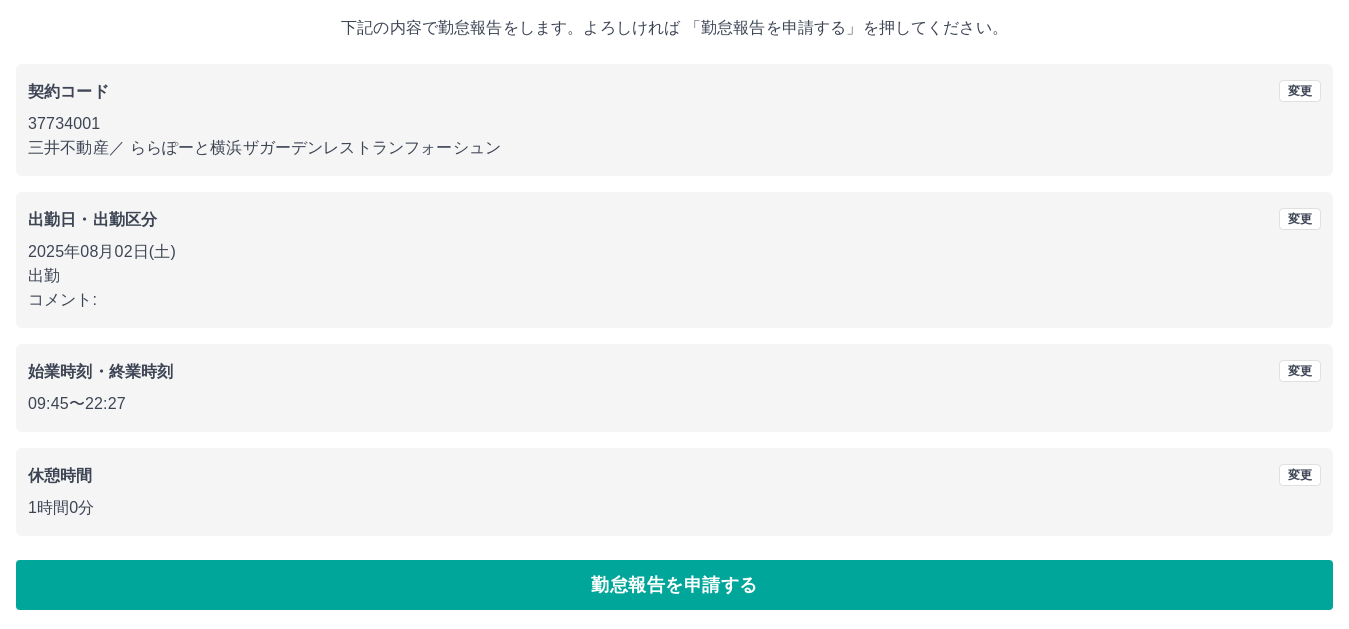 scroll, scrollTop: 120, scrollLeft: 0, axis: vertical 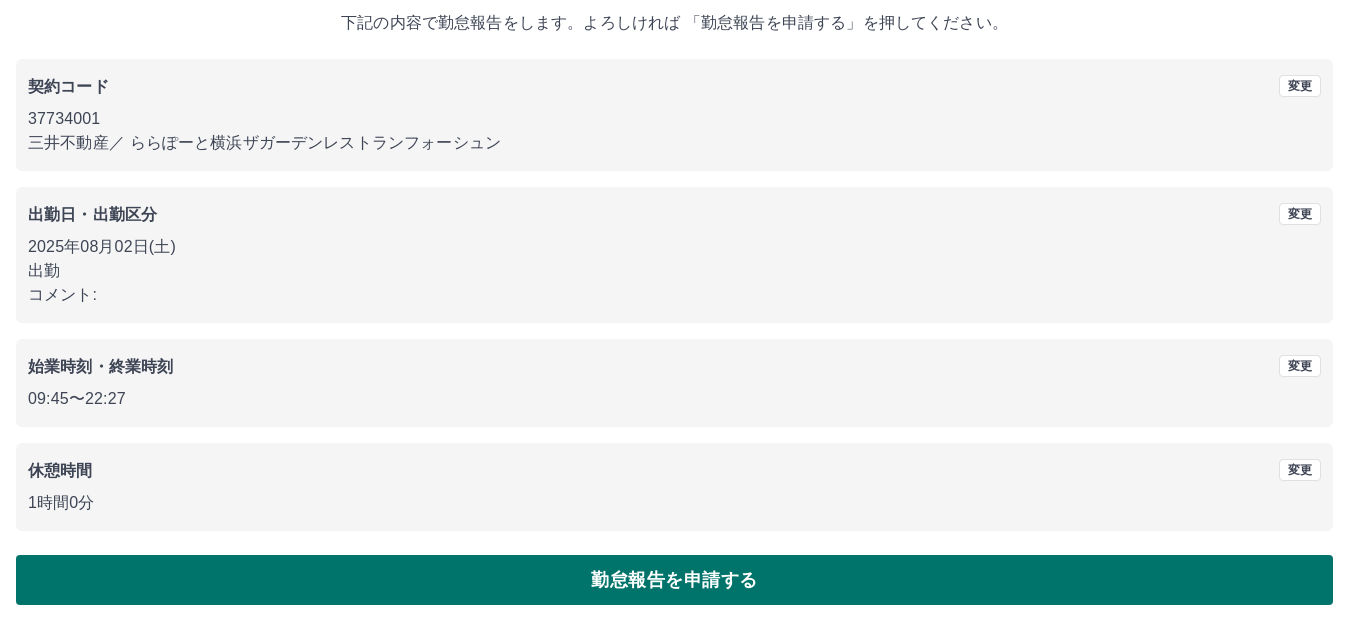click on "勤怠報告を申請する" at bounding box center [674, 580] 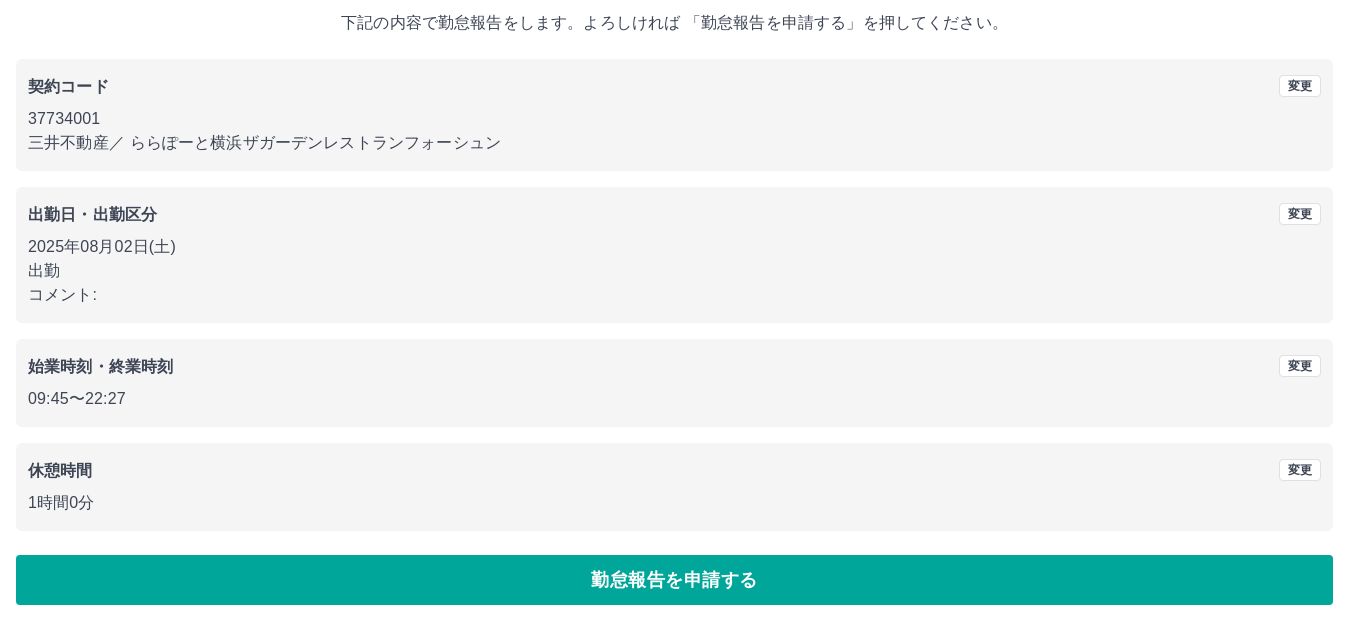 scroll, scrollTop: 0, scrollLeft: 0, axis: both 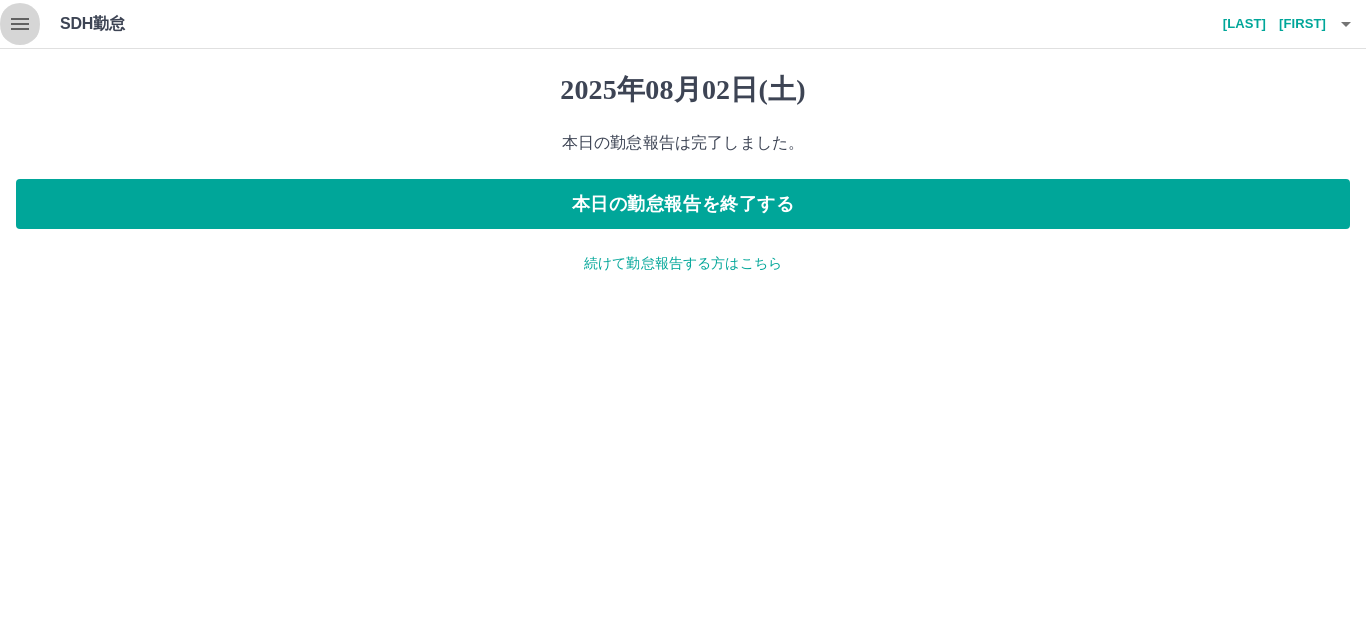 click 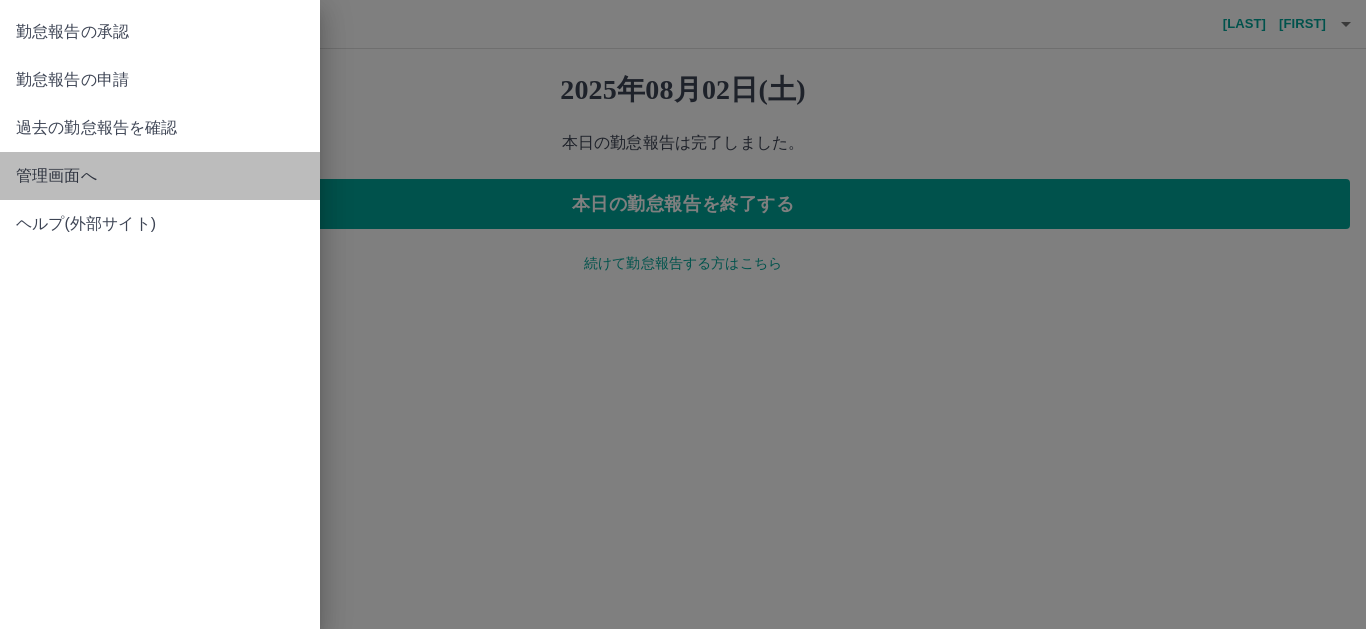 click on "管理画面へ" at bounding box center (160, 176) 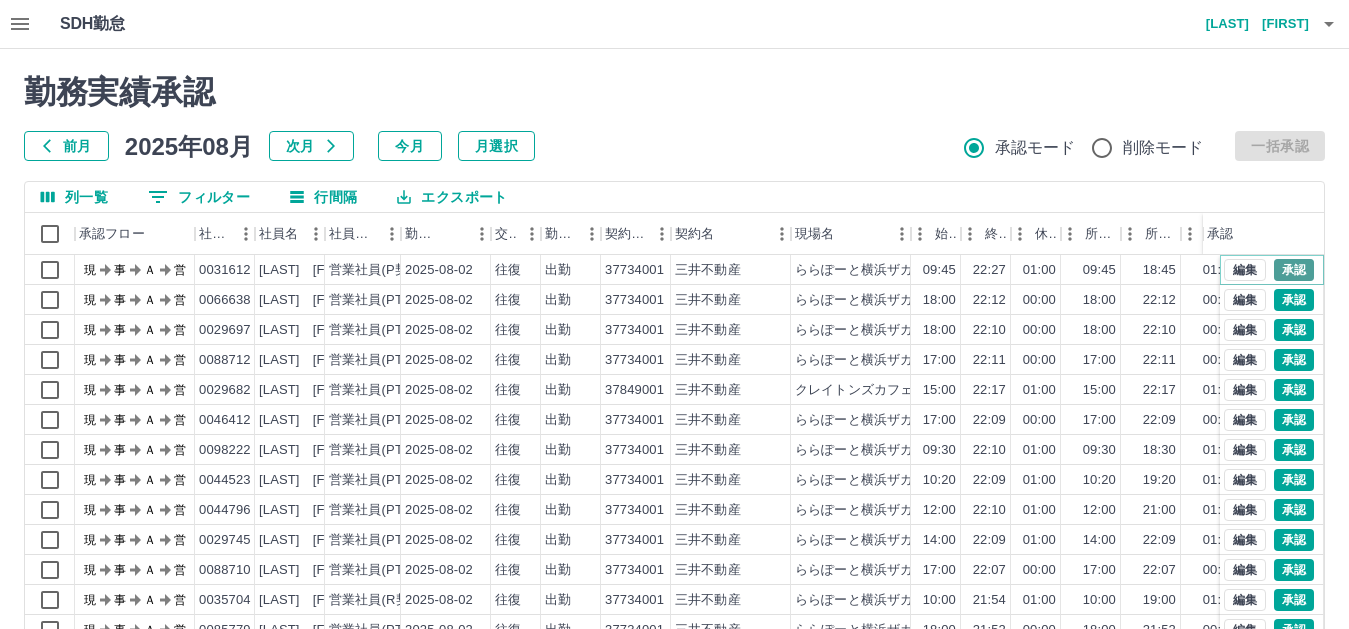 click on "承認" at bounding box center (1294, 270) 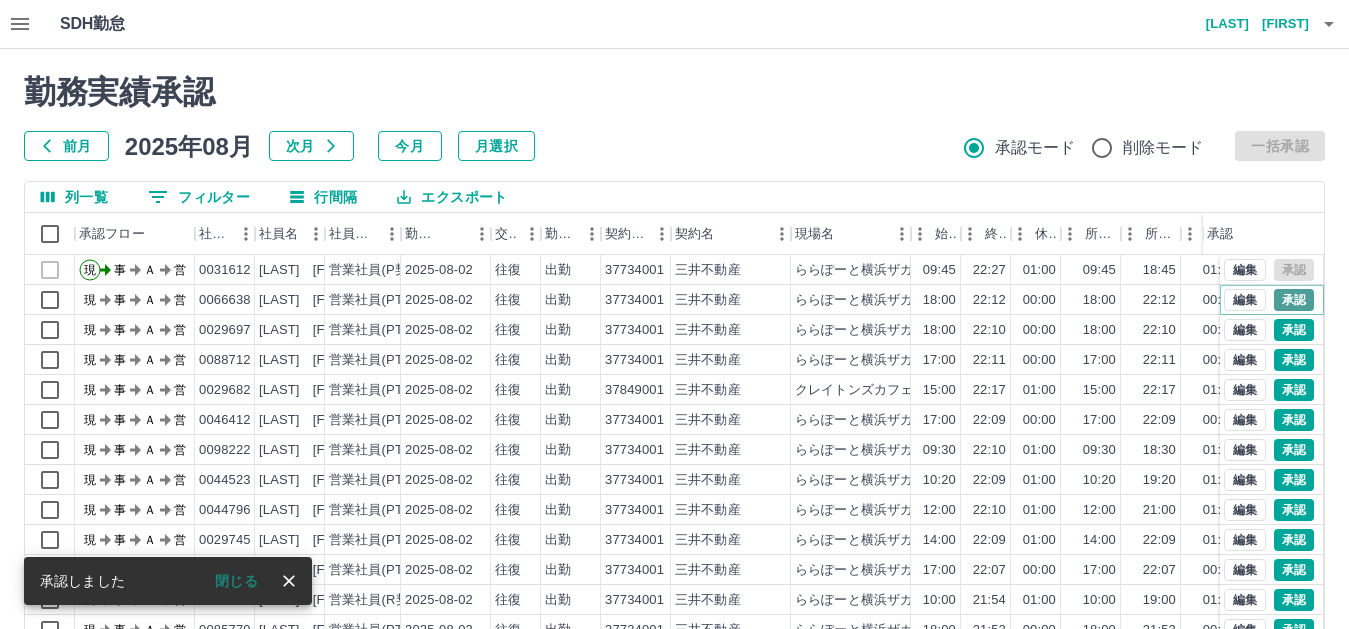 click on "承認" at bounding box center (1294, 300) 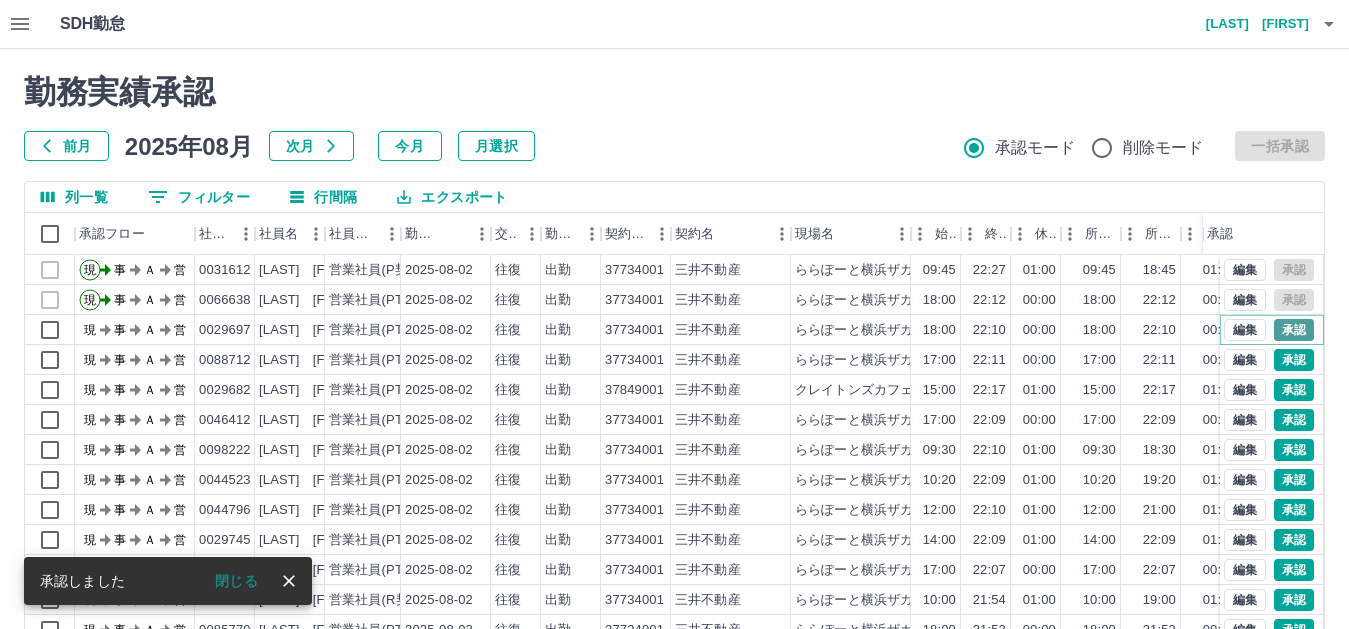 click on "承認" at bounding box center [1294, 330] 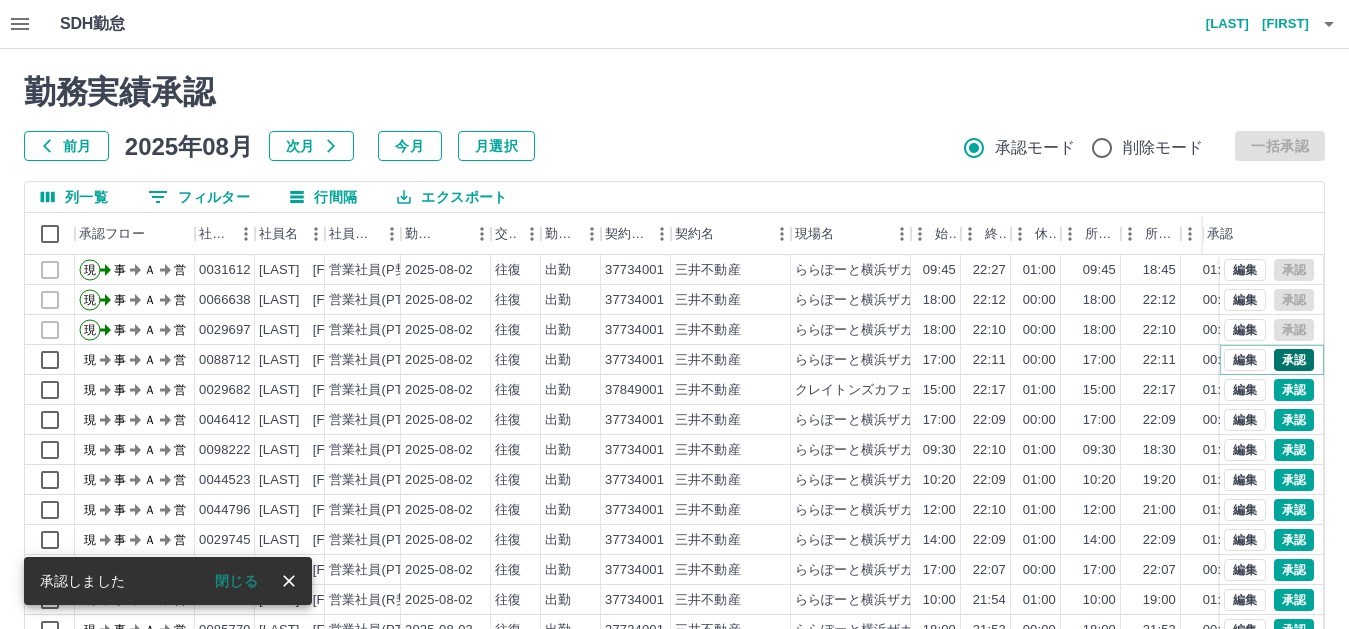click on "承認" at bounding box center (1294, 360) 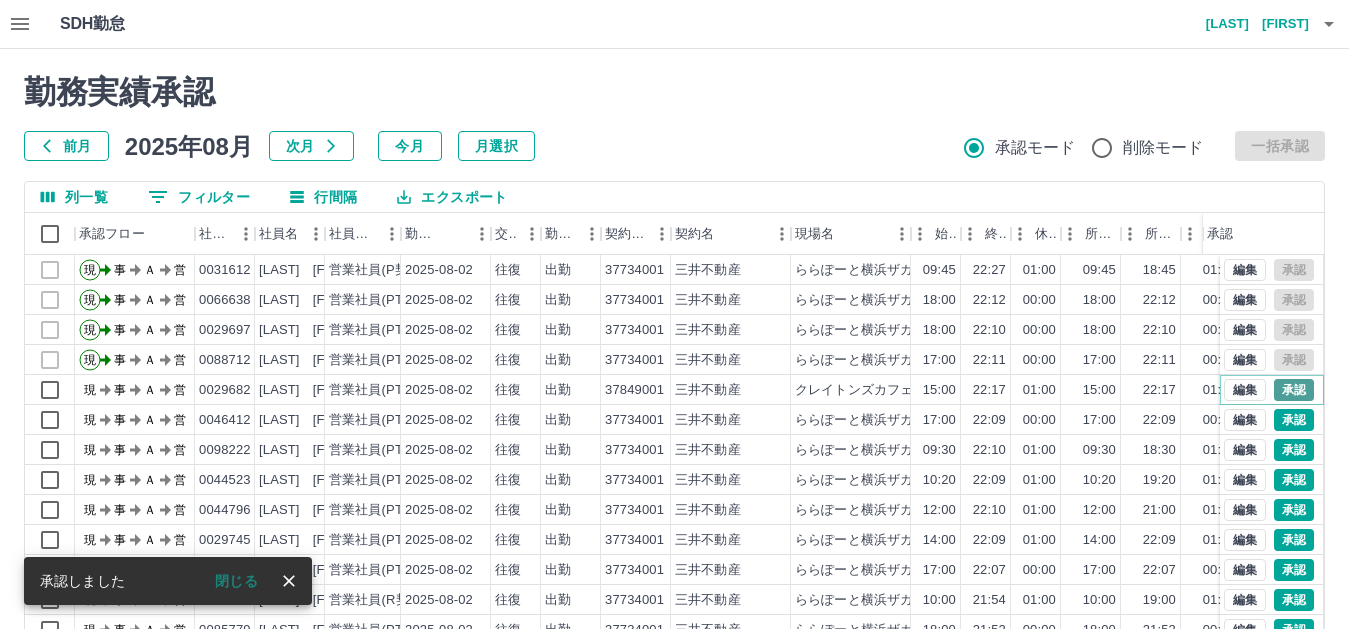click on "承認" at bounding box center (1294, 390) 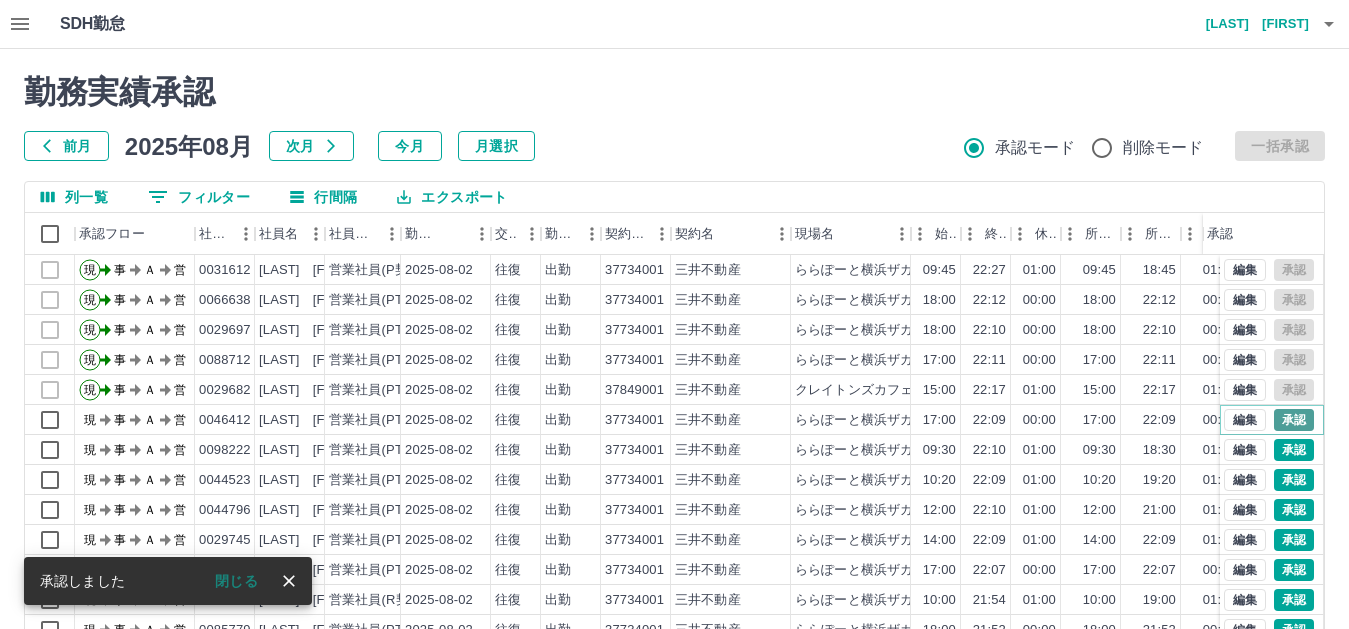 click on "承認" at bounding box center [1294, 420] 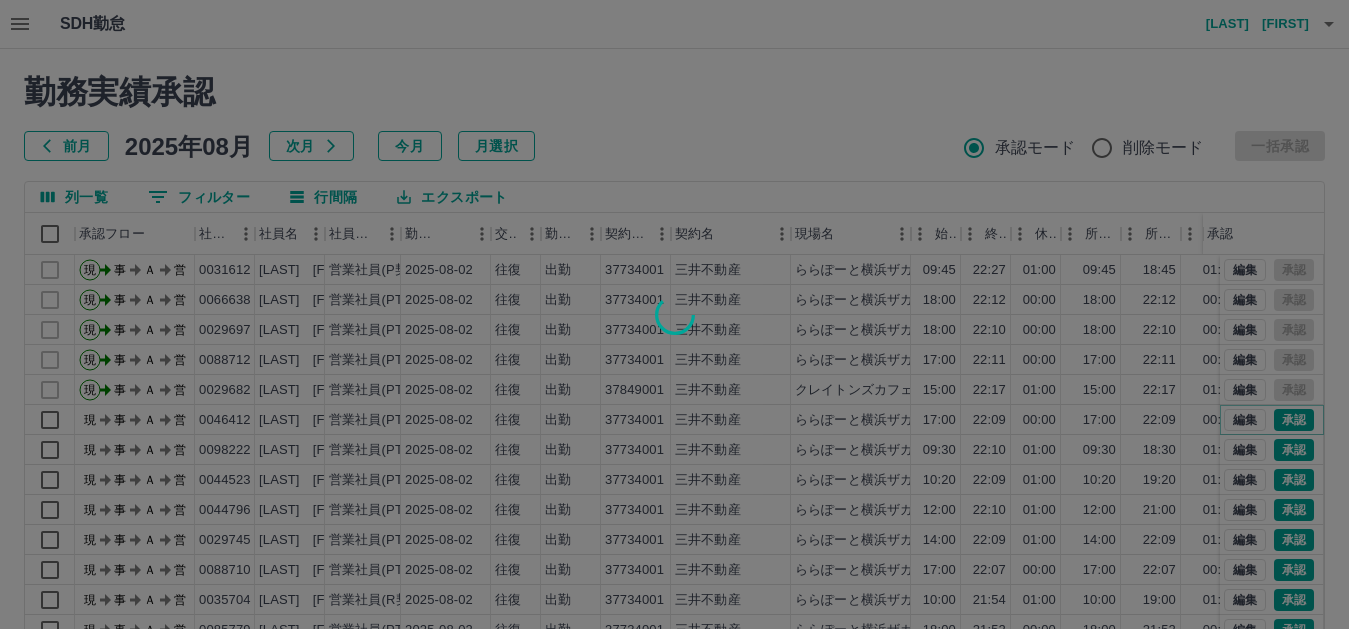 scroll, scrollTop: 100, scrollLeft: 0, axis: vertical 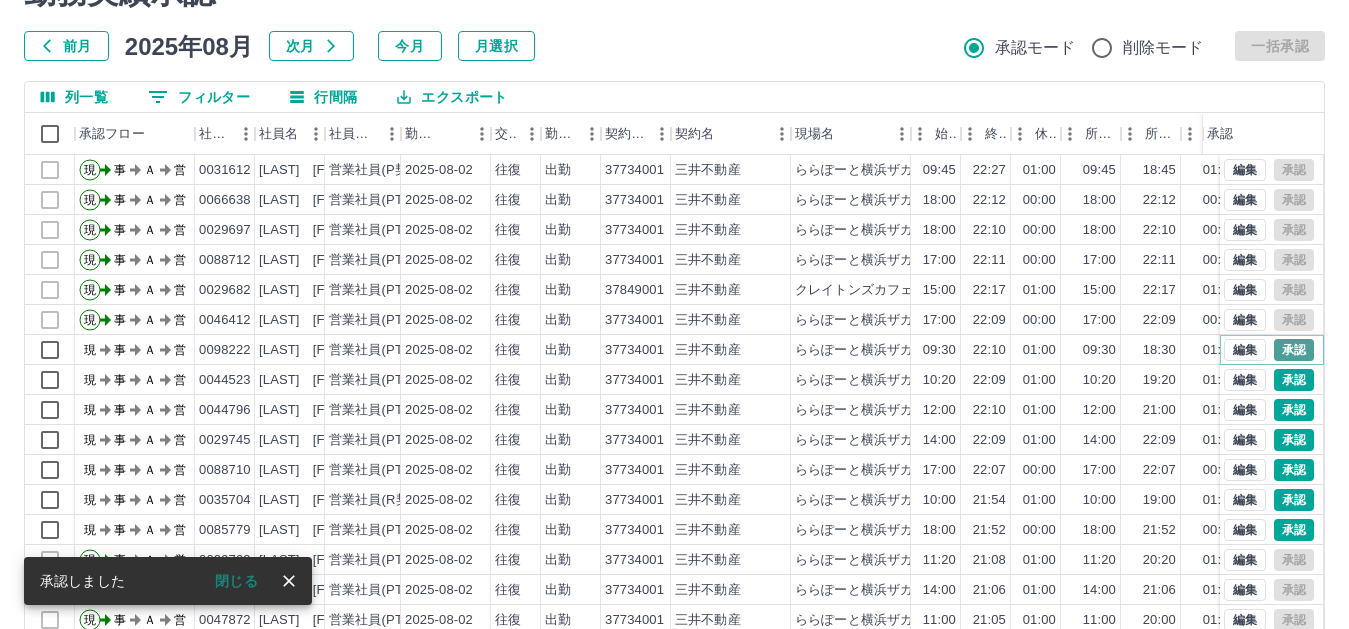 click on "承認" at bounding box center [1294, 350] 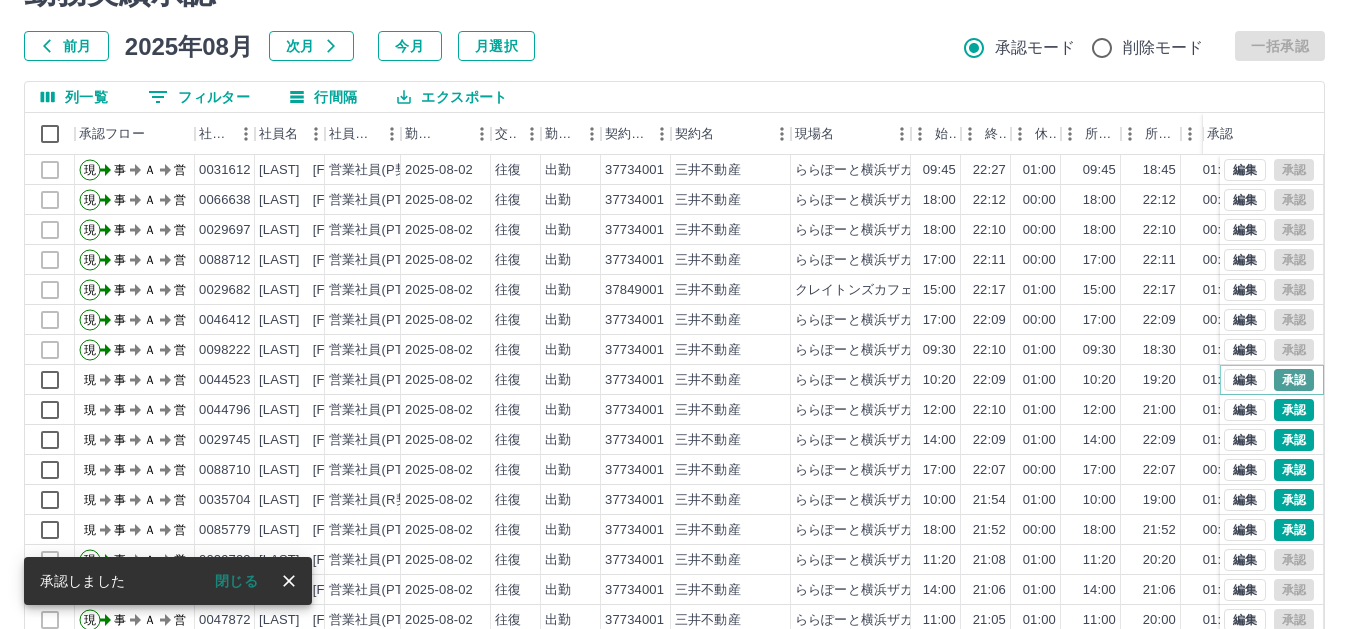 click on "承認" at bounding box center [1294, 380] 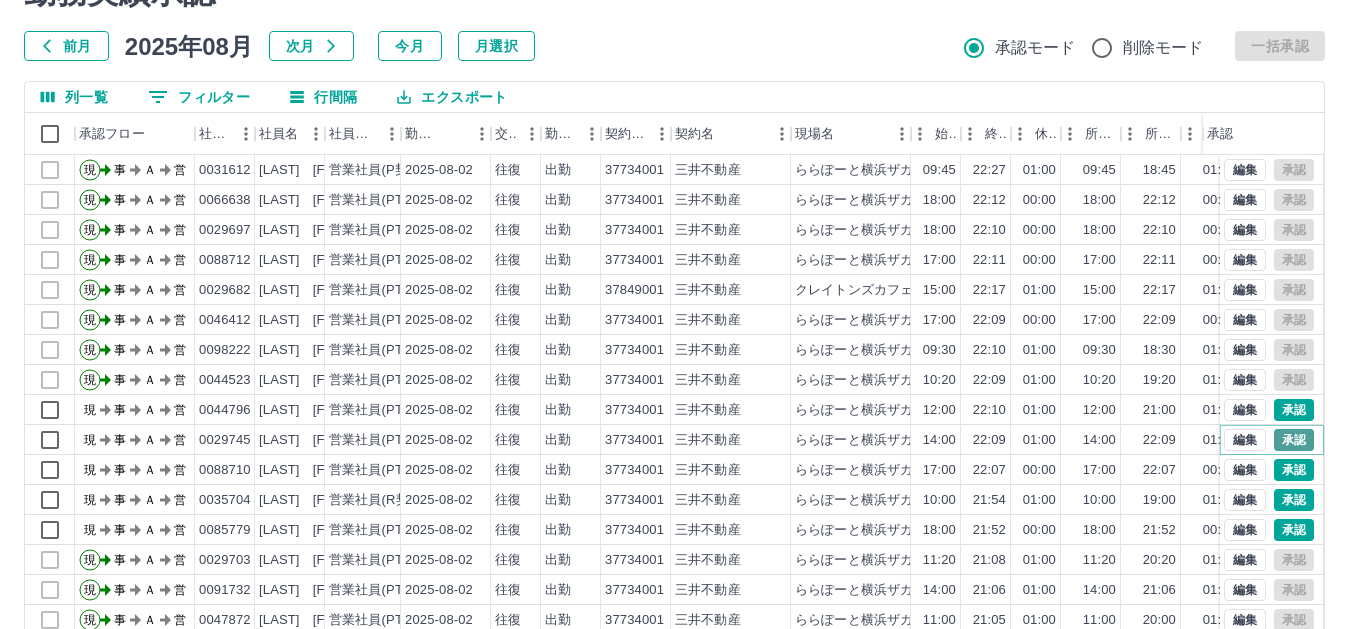 click on "承認" at bounding box center [1294, 440] 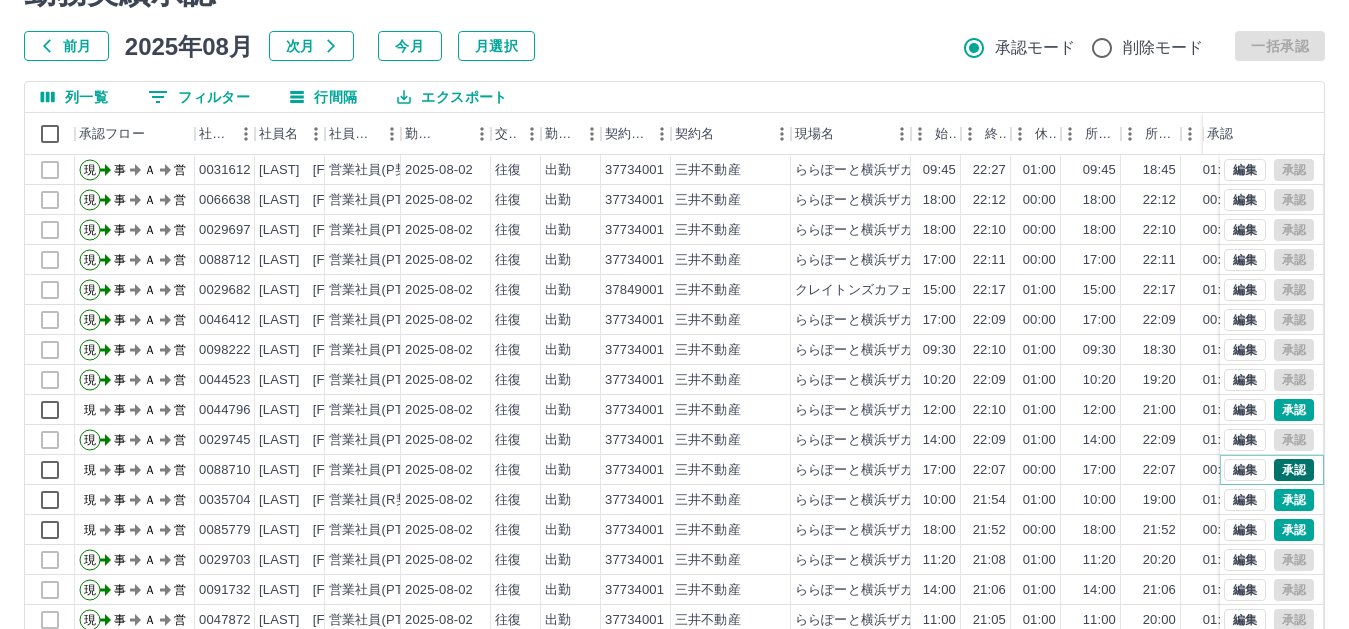 click on "承認" at bounding box center [1294, 470] 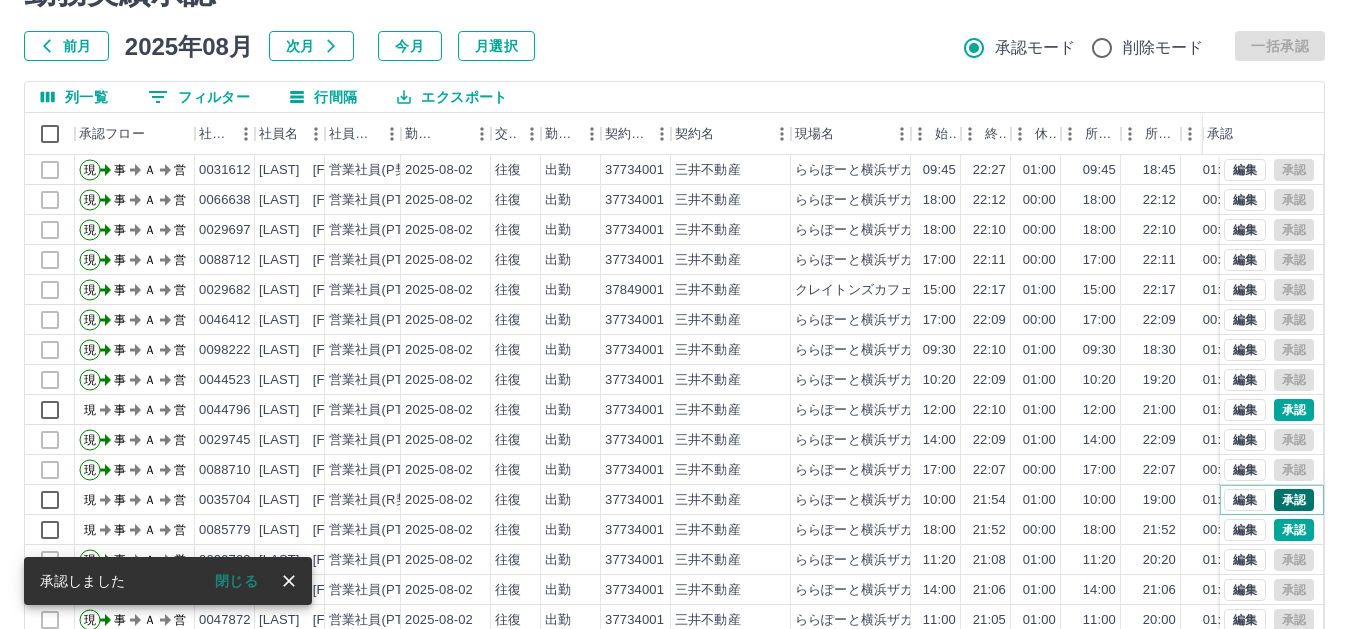 click on "承認" at bounding box center (1294, 500) 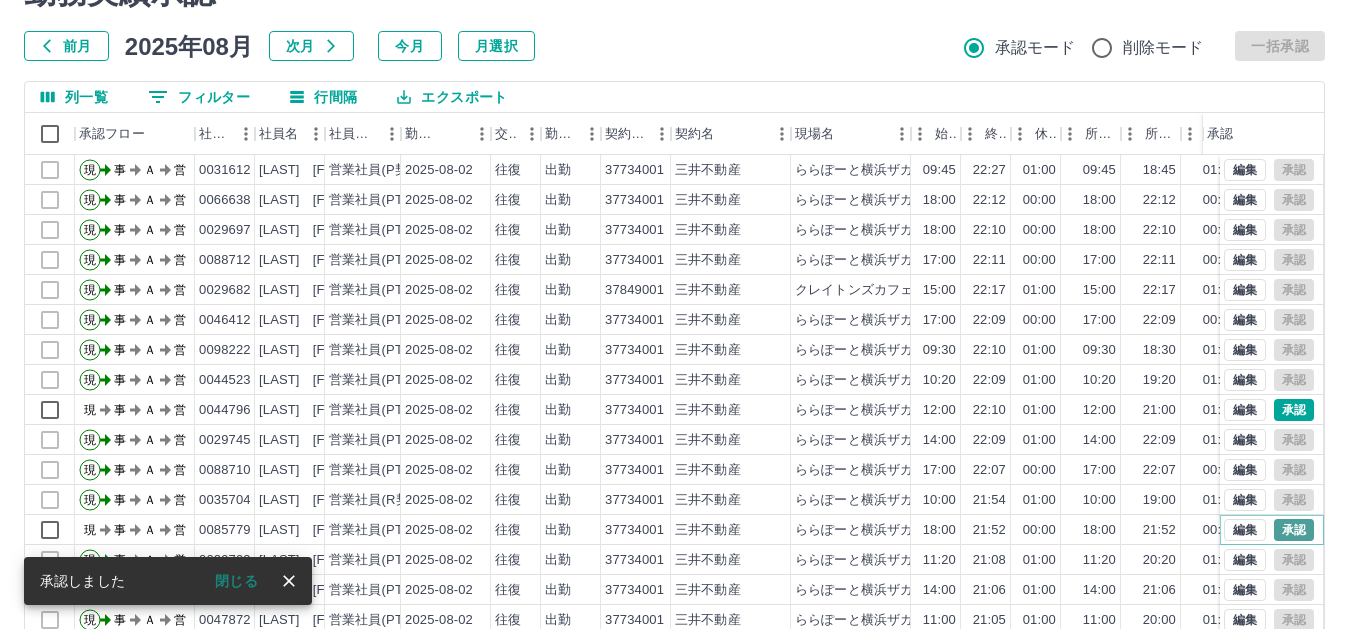 click on "承認" at bounding box center [1294, 530] 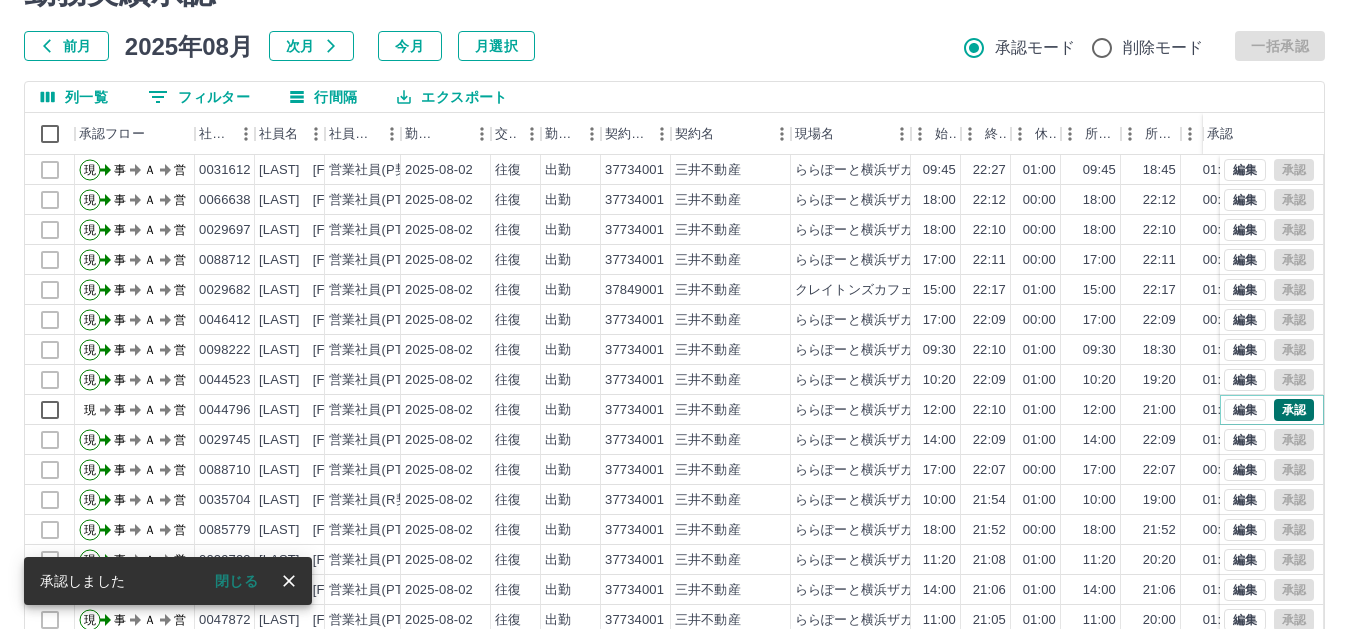 click on "承認" at bounding box center [1294, 410] 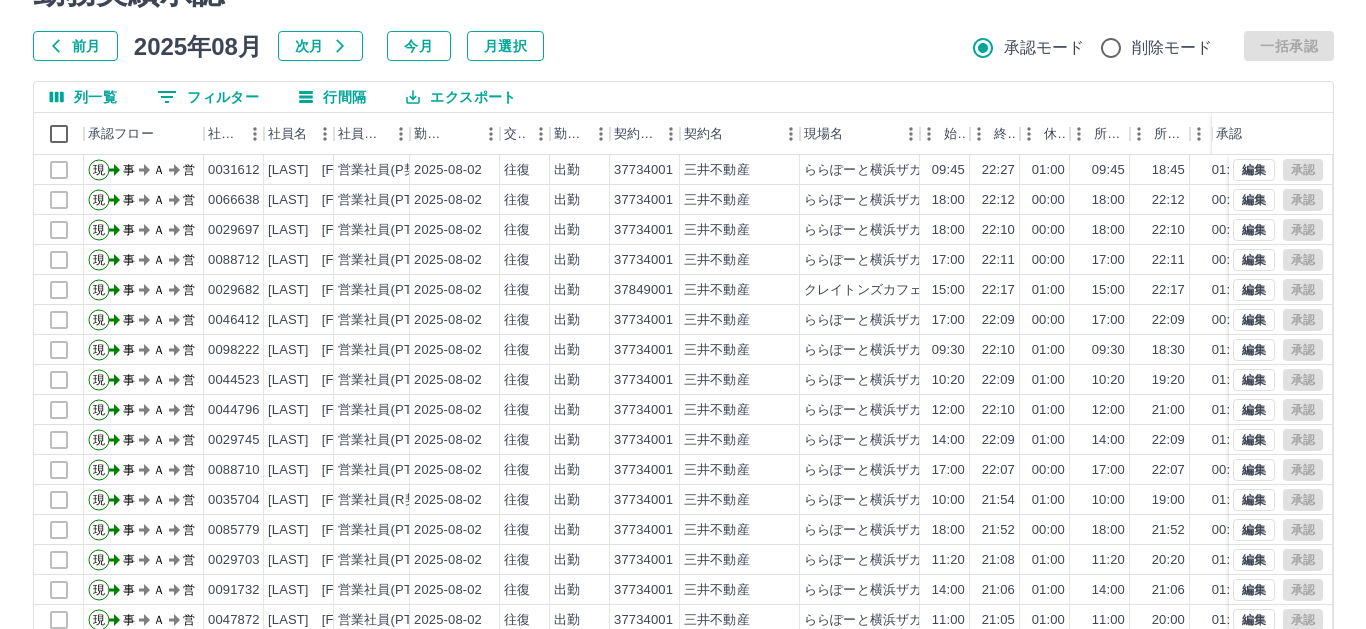 scroll, scrollTop: 0, scrollLeft: 0, axis: both 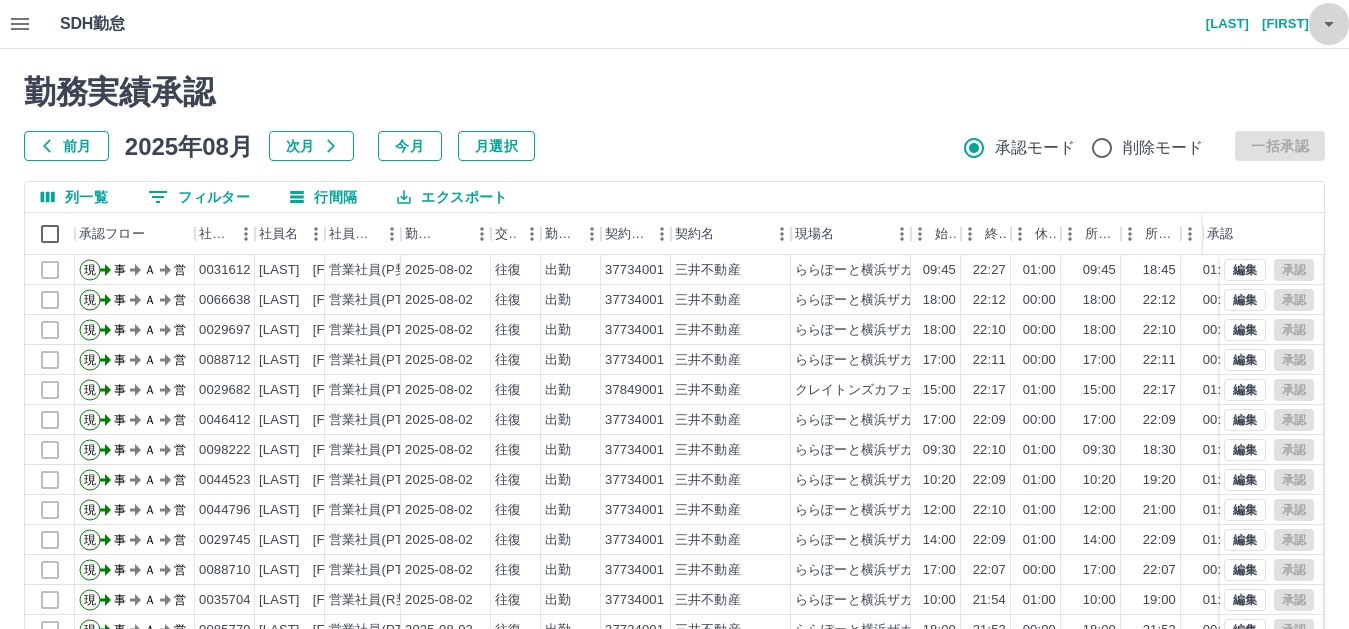 click 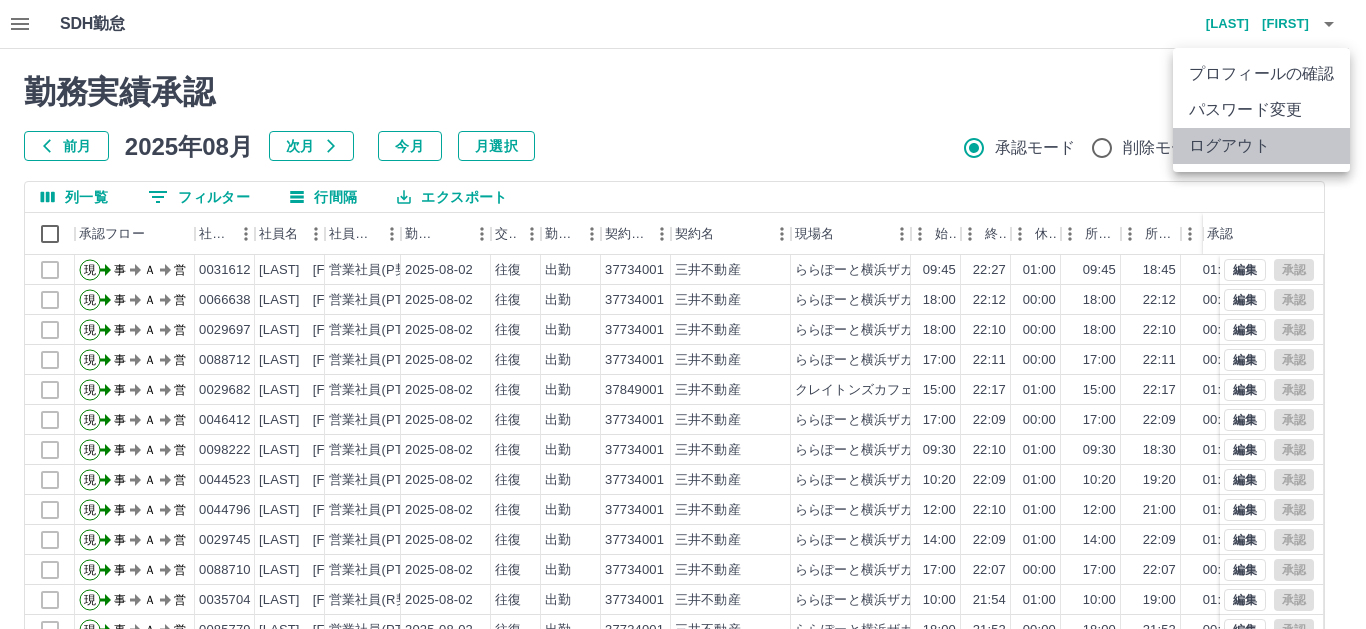 click on "ログアウト" at bounding box center [1261, 146] 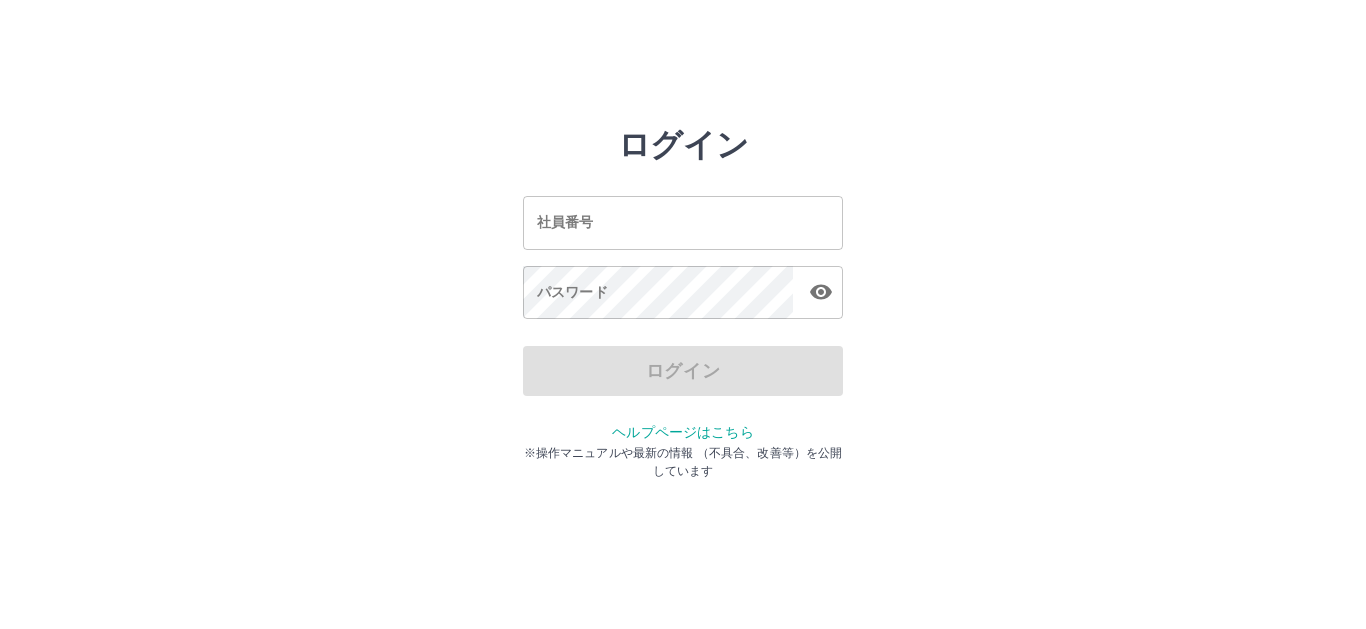 scroll, scrollTop: 0, scrollLeft: 0, axis: both 